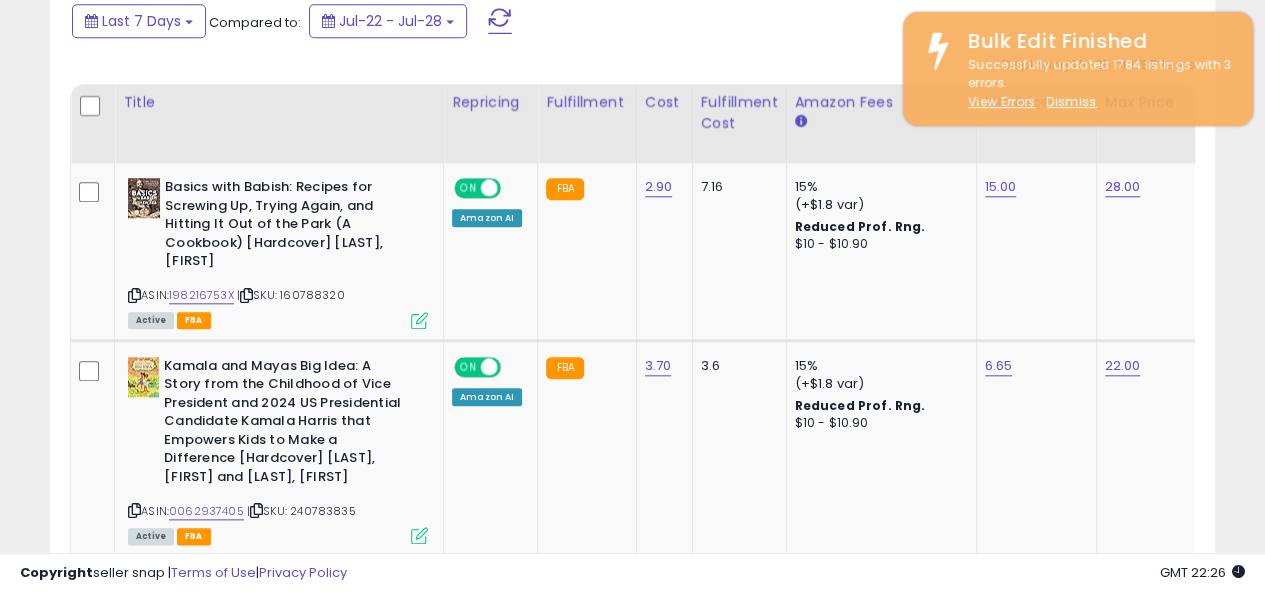 scroll, scrollTop: 887, scrollLeft: 0, axis: vertical 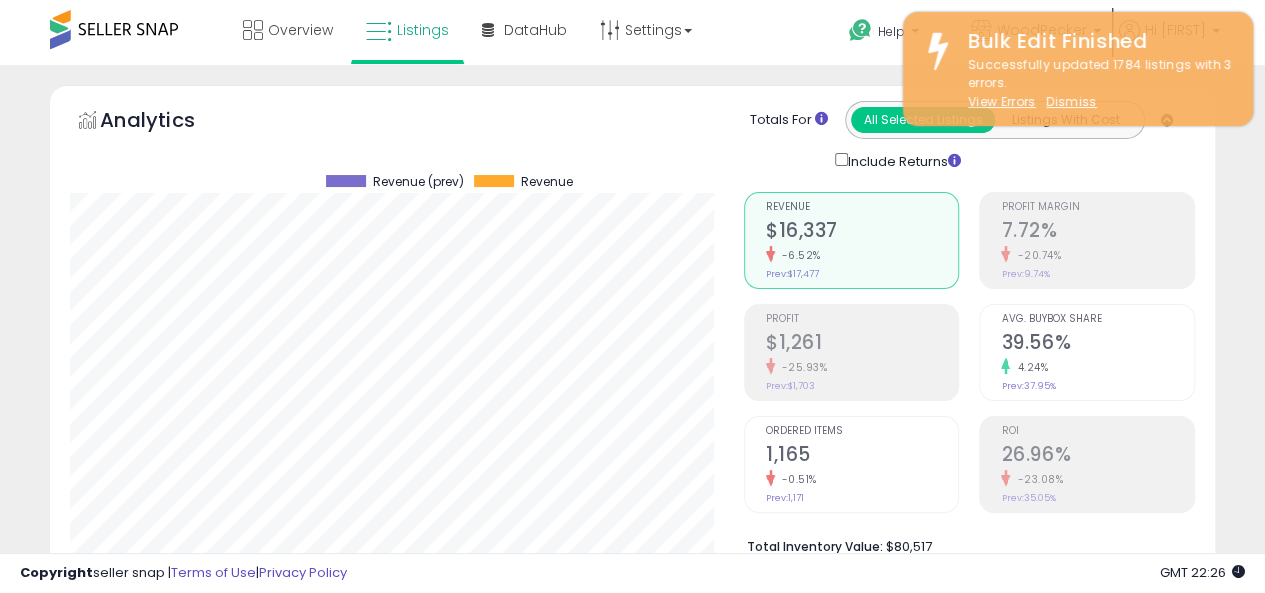 click at bounding box center [114, 29] 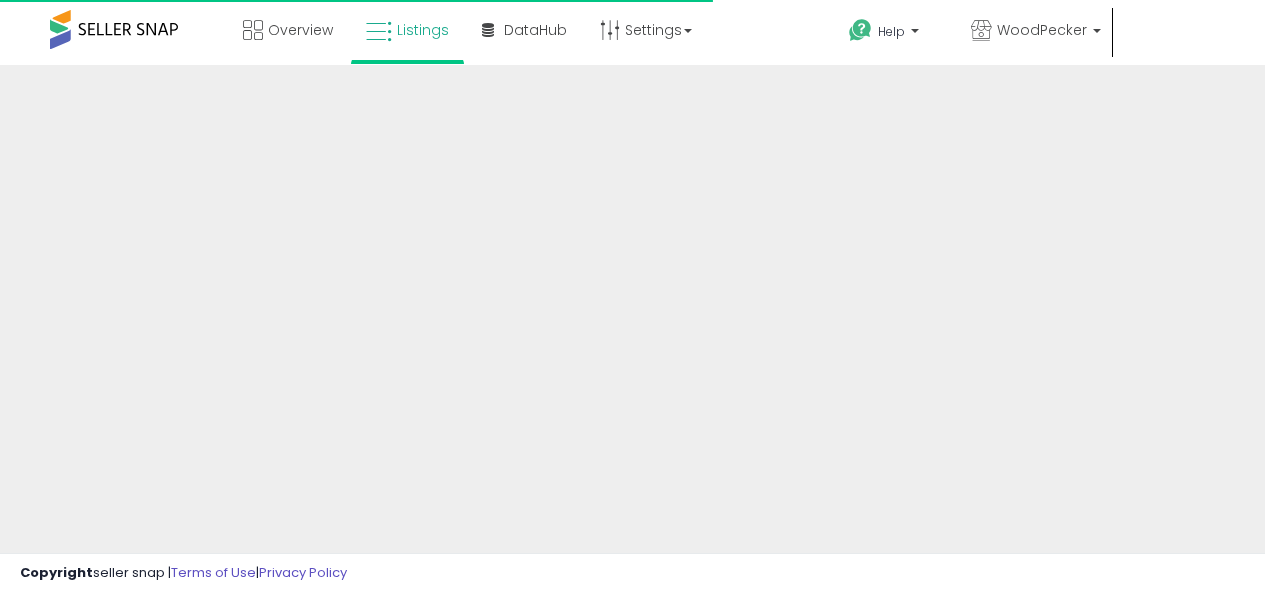 scroll, scrollTop: 0, scrollLeft: 0, axis: both 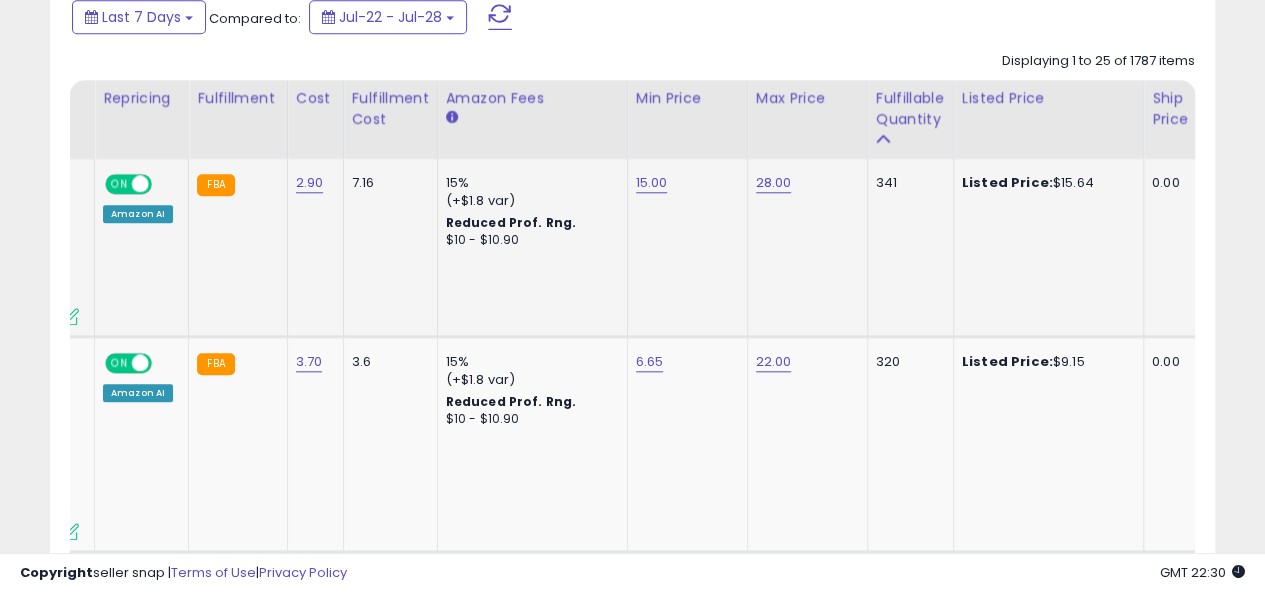 click on "Reduced Prof. Rng." at bounding box center [511, 222] 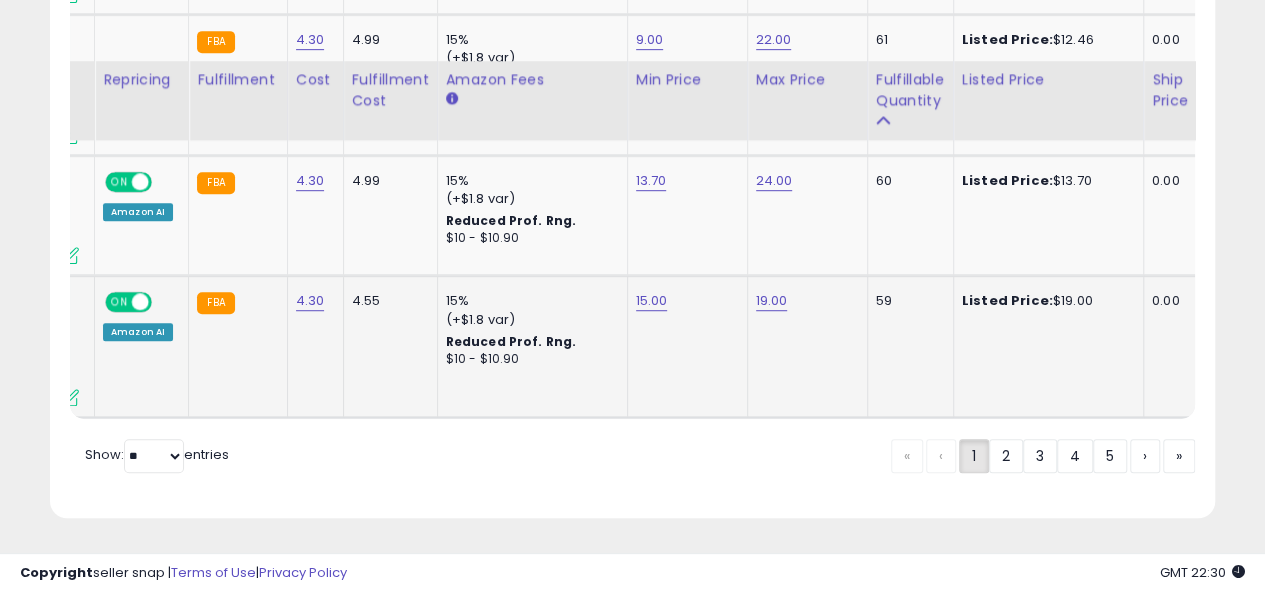 scroll, scrollTop: 4349, scrollLeft: 0, axis: vertical 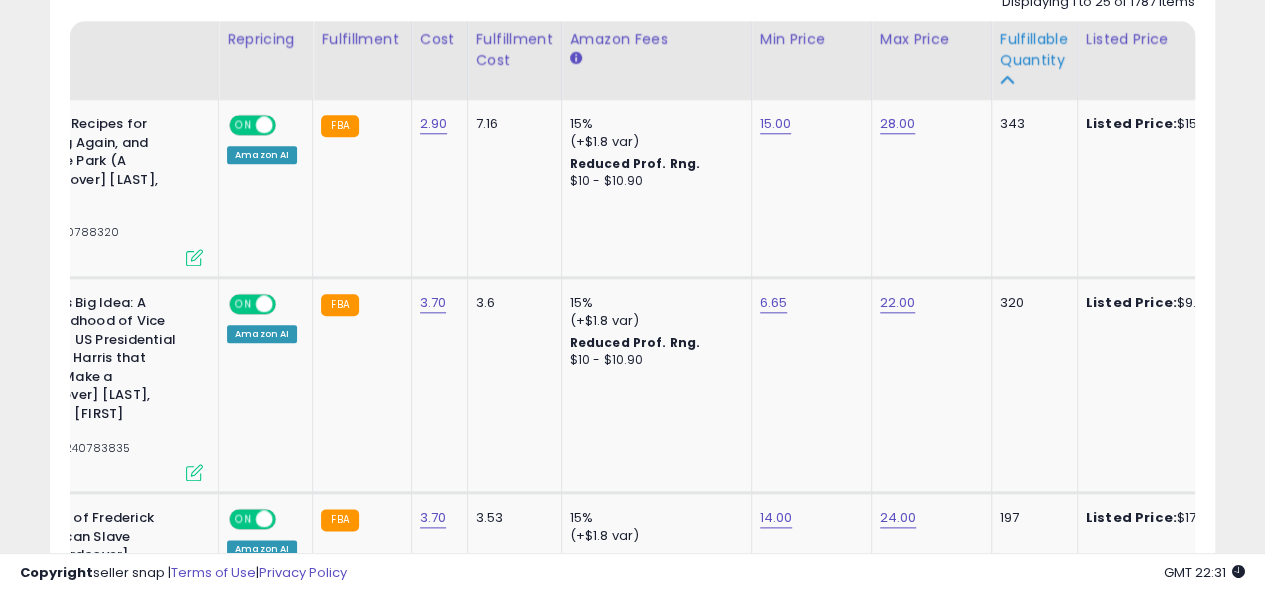 click on "Fulfillable Quantity" at bounding box center [1034, 50] 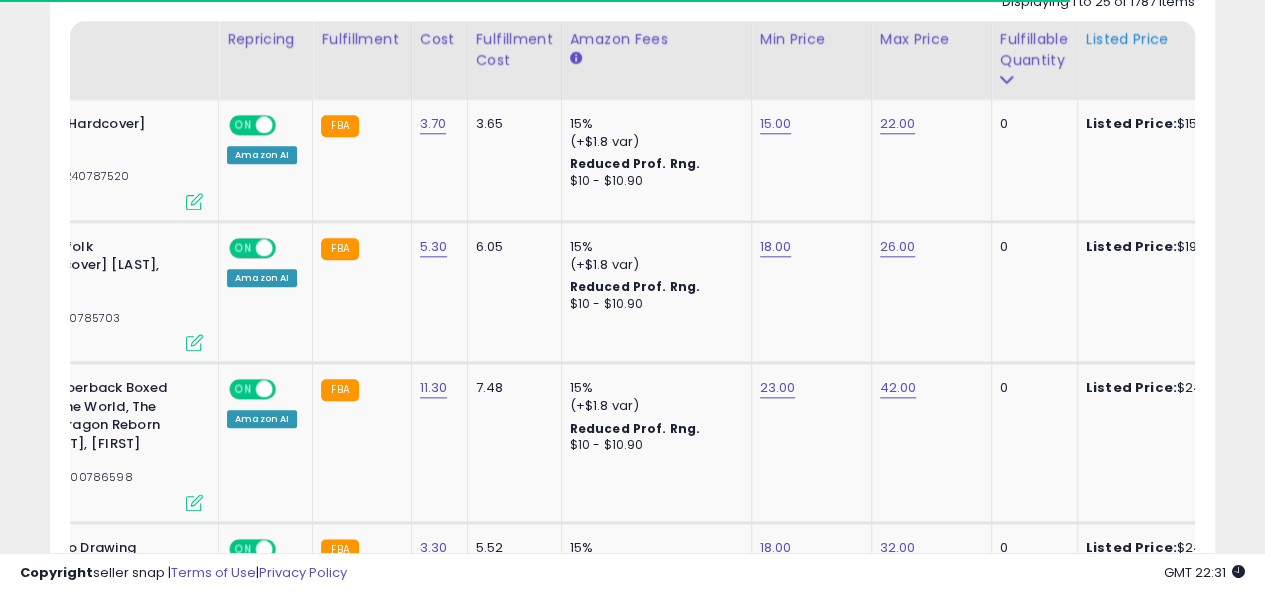 scroll, scrollTop: 860, scrollLeft: 0, axis: vertical 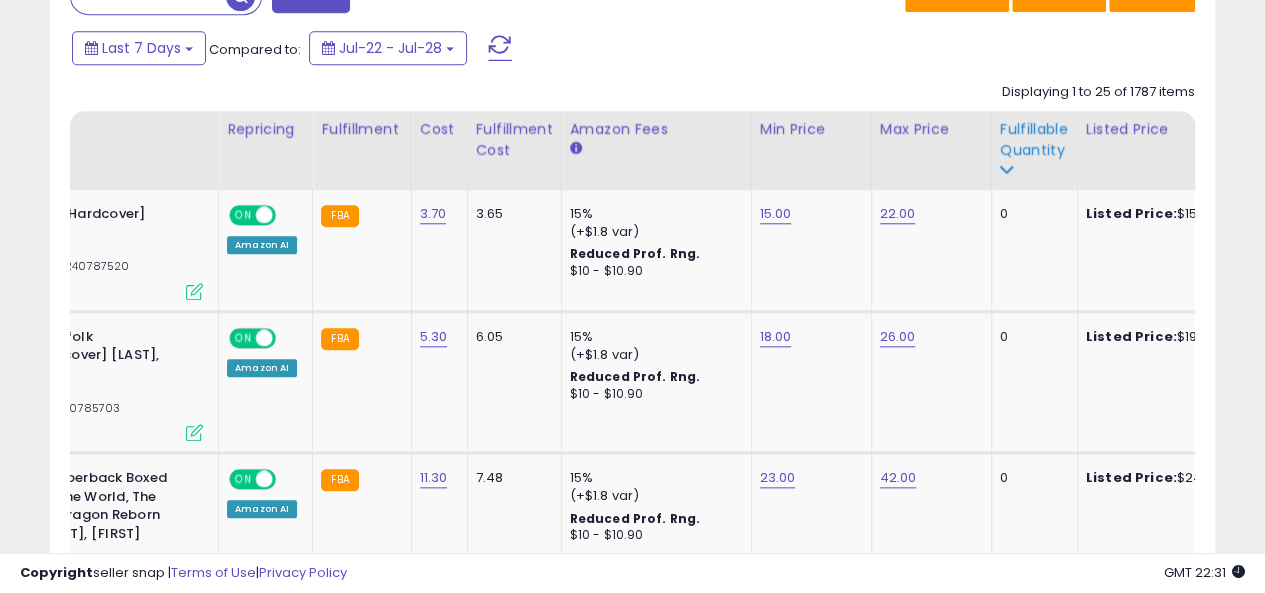 click on "Fulfillable Quantity" at bounding box center (1034, 140) 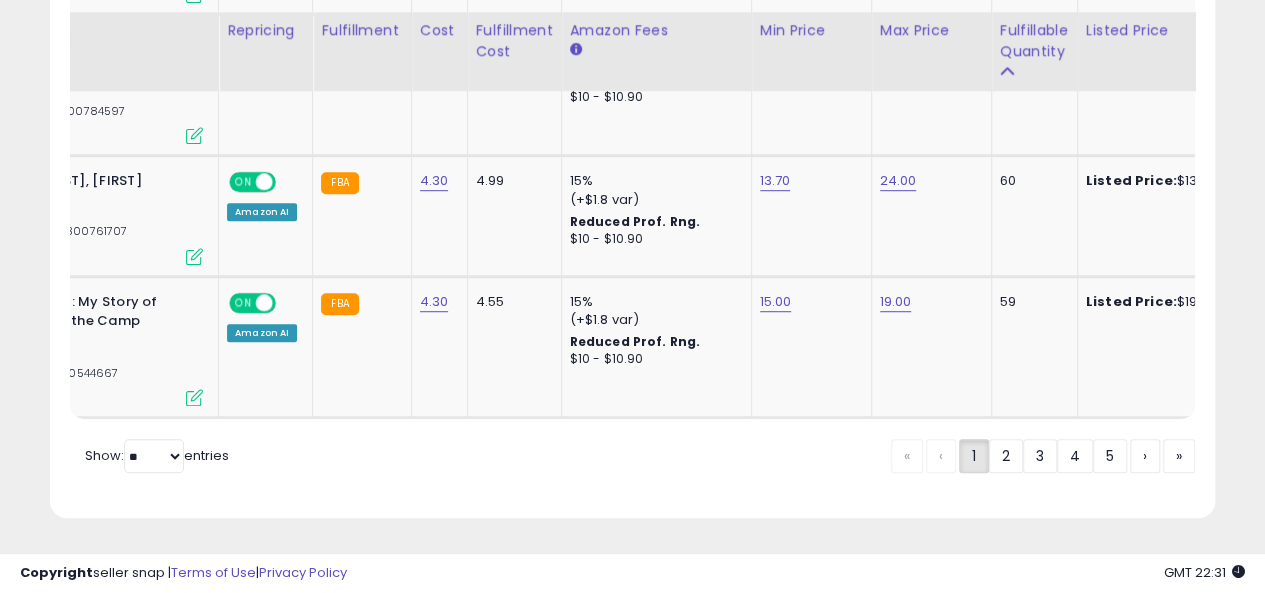 scroll, scrollTop: 4340, scrollLeft: 0, axis: vertical 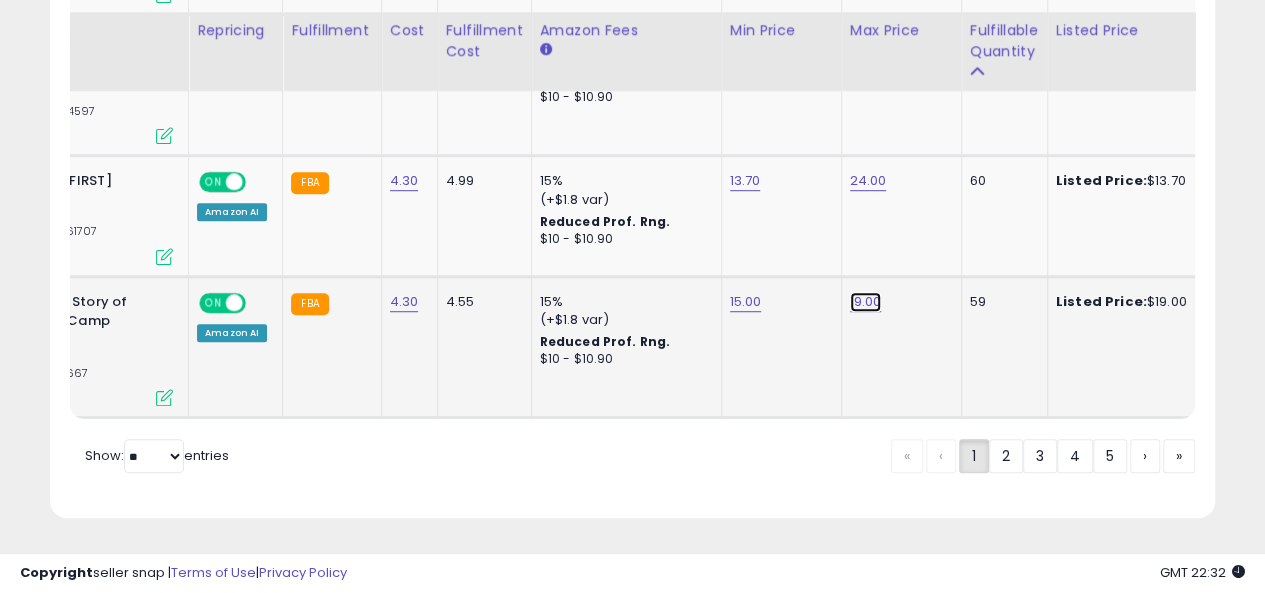 click on "19.00" at bounding box center (868, -3255) 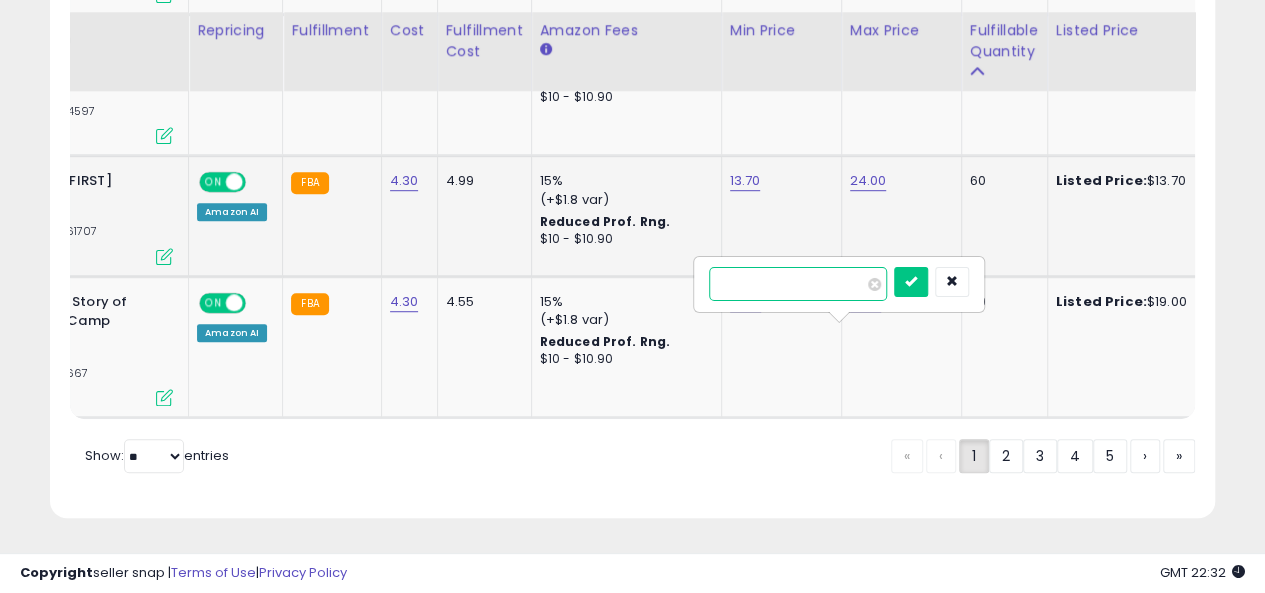 drag, startPoint x: 769, startPoint y: 271, endPoint x: 683, endPoint y: 258, distance: 86.977005 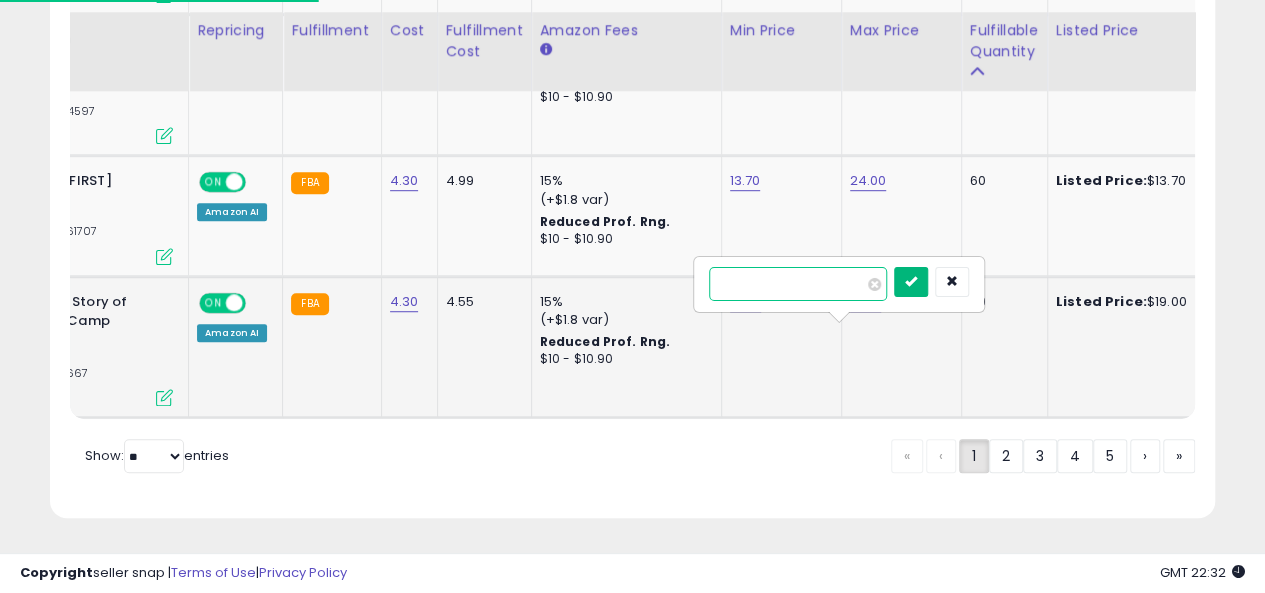 type on "**" 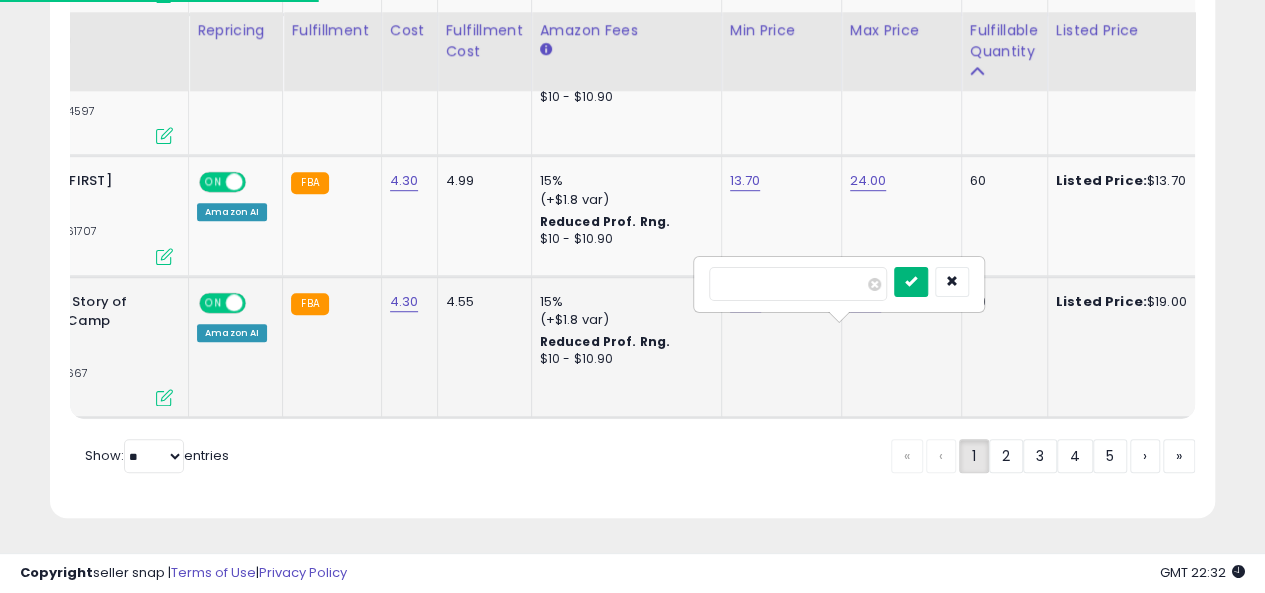 click at bounding box center [911, 282] 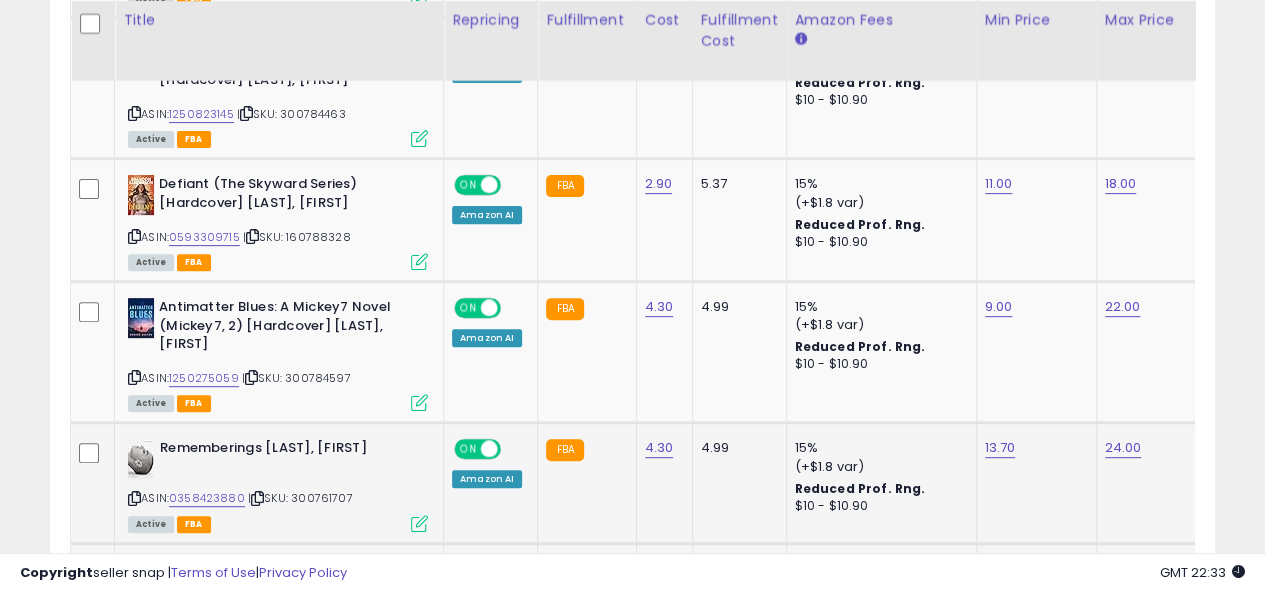 scroll, scrollTop: 4371, scrollLeft: 0, axis: vertical 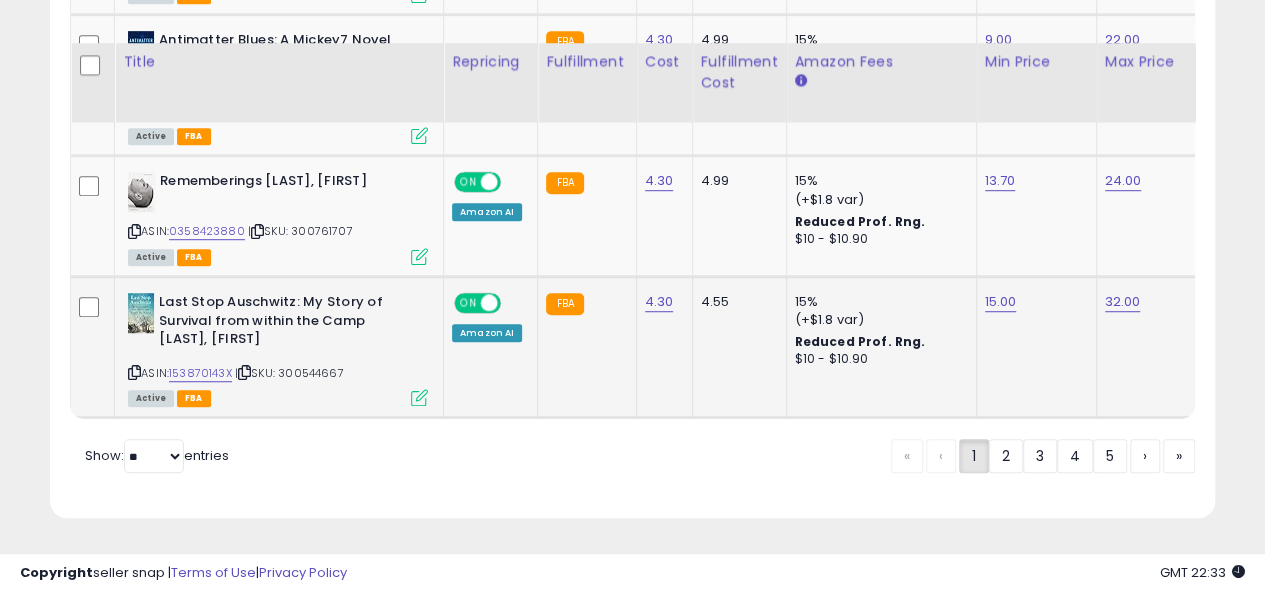 drag, startPoint x: 348, startPoint y: 353, endPoint x: 285, endPoint y: 358, distance: 63.1981 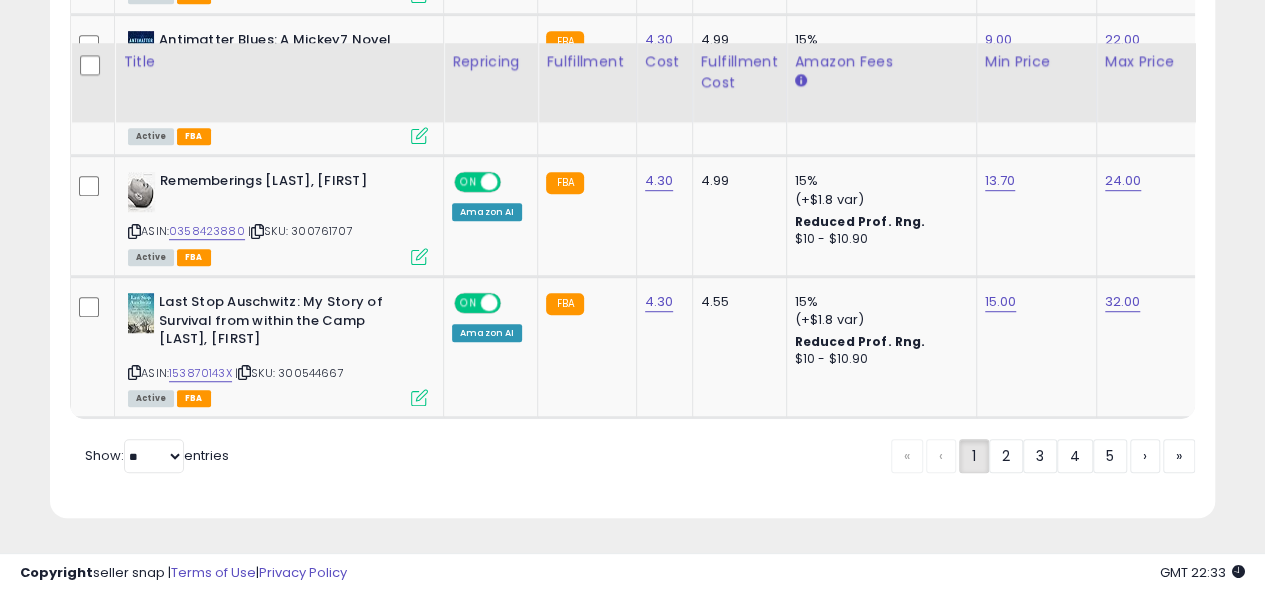 copy on "300544667" 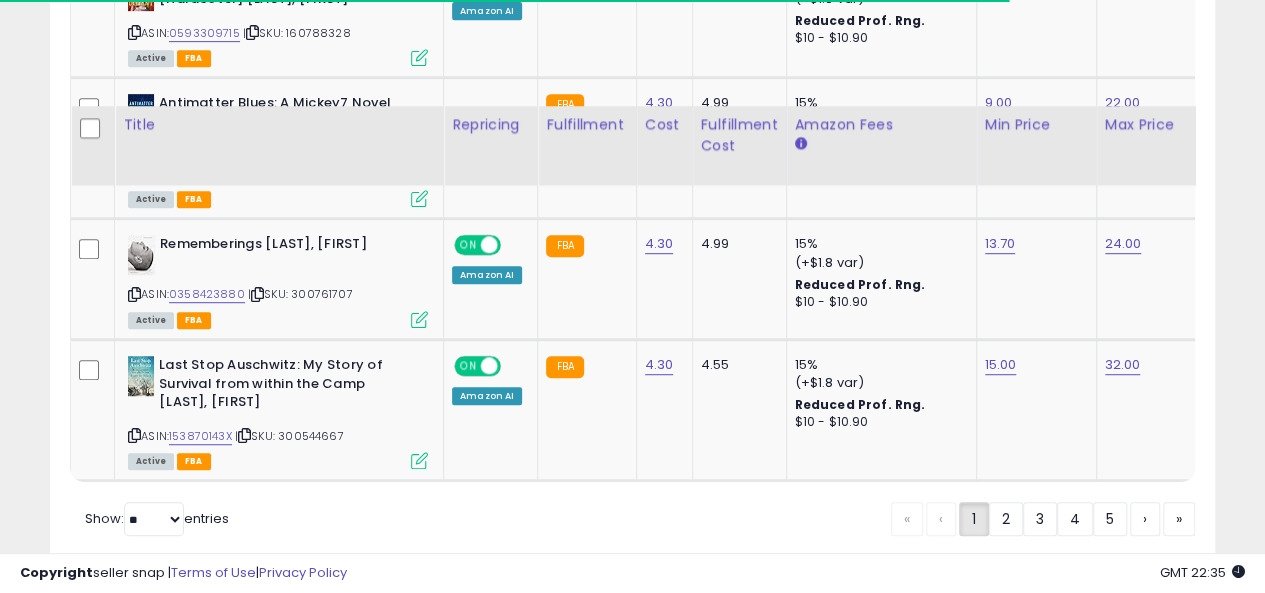 scroll, scrollTop: 4371, scrollLeft: 0, axis: vertical 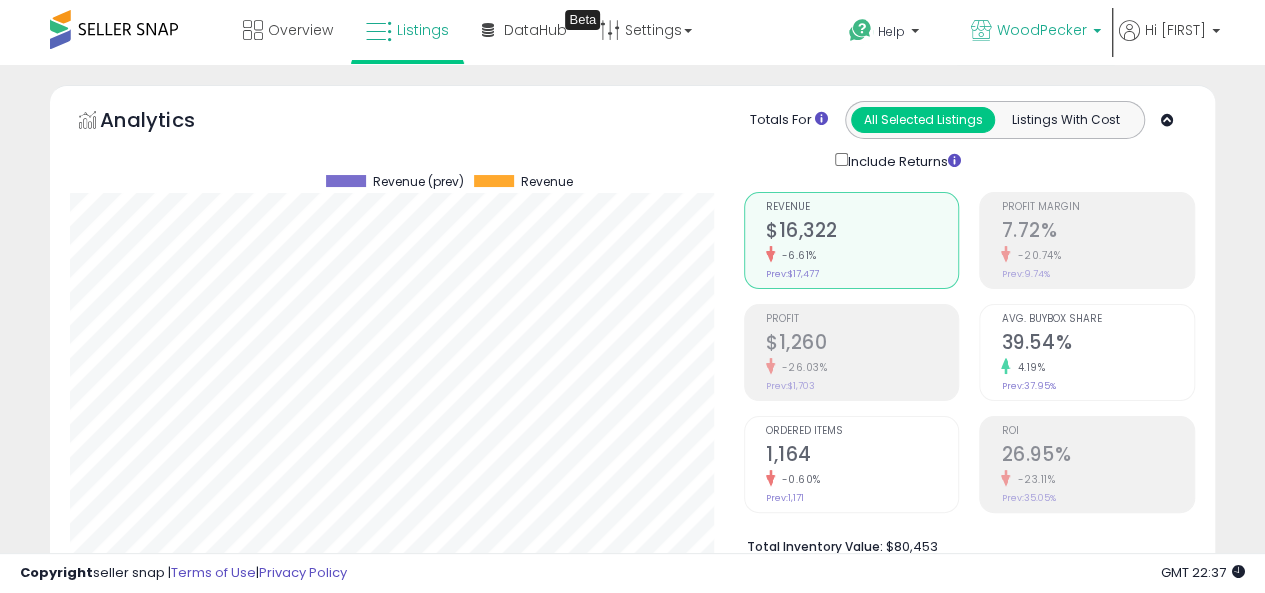 click on "WoodPecker" at bounding box center (1042, 30) 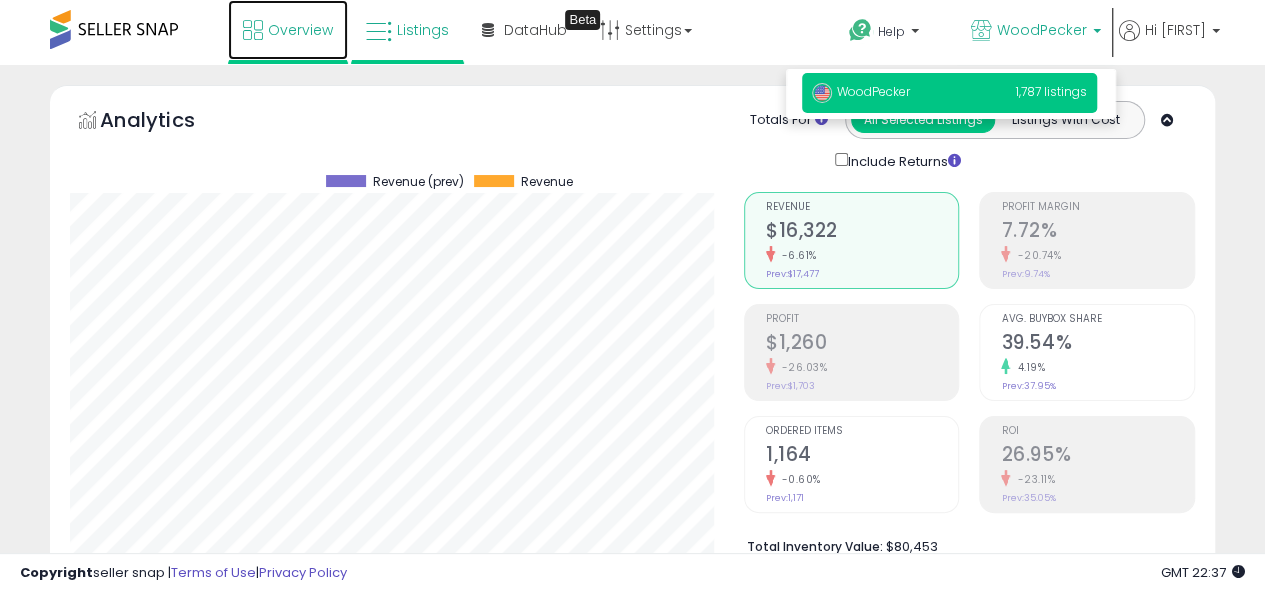 click on "Overview" at bounding box center [288, 30] 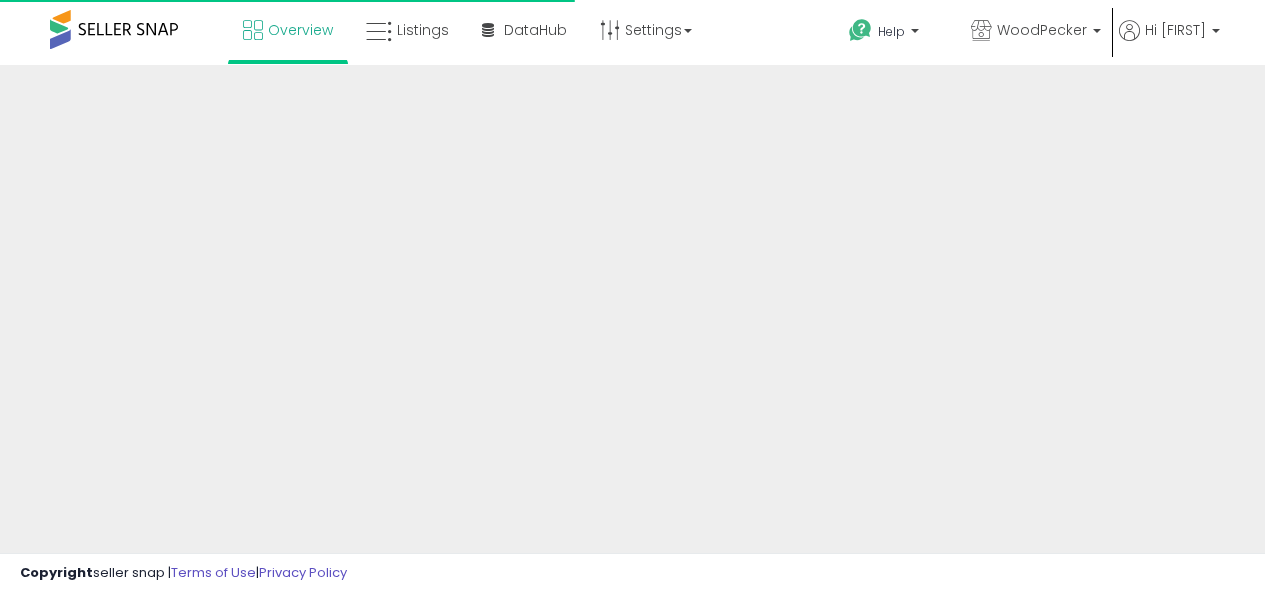 scroll, scrollTop: 0, scrollLeft: 0, axis: both 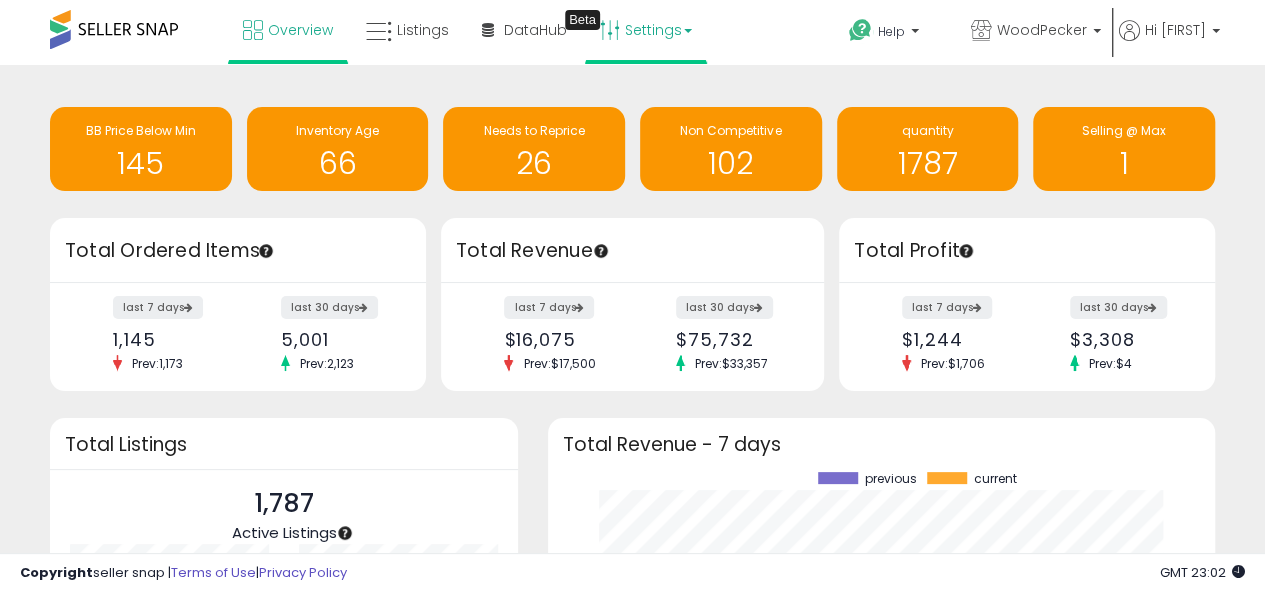 click on "Settings" at bounding box center (646, 30) 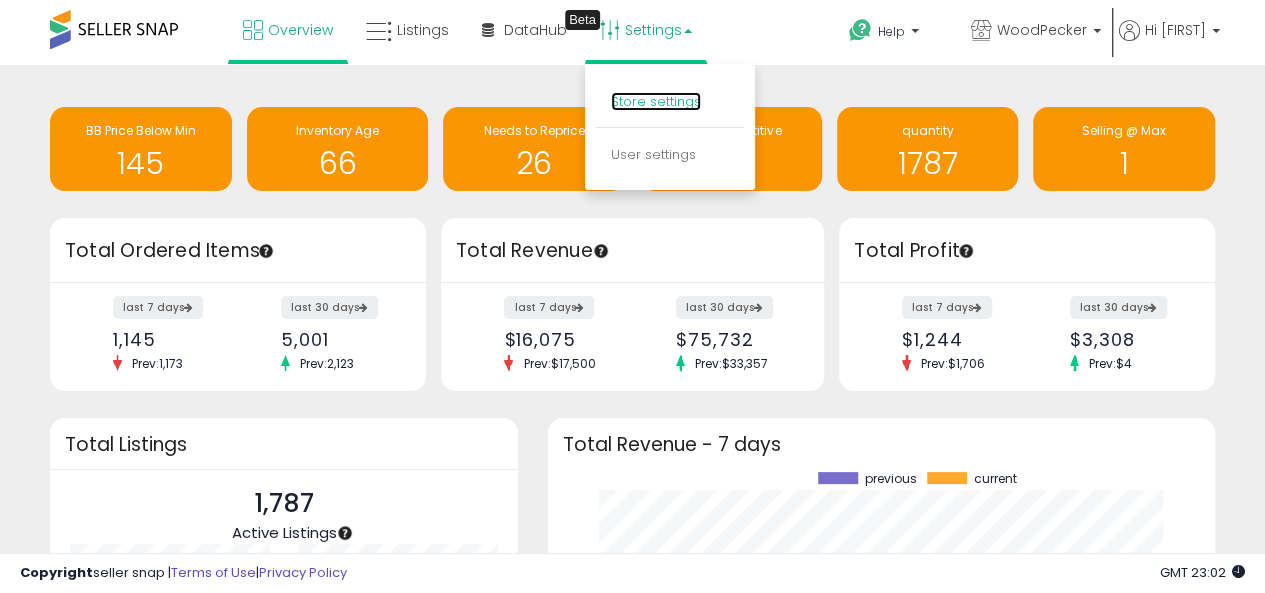 click on "Store
settings" at bounding box center [656, 101] 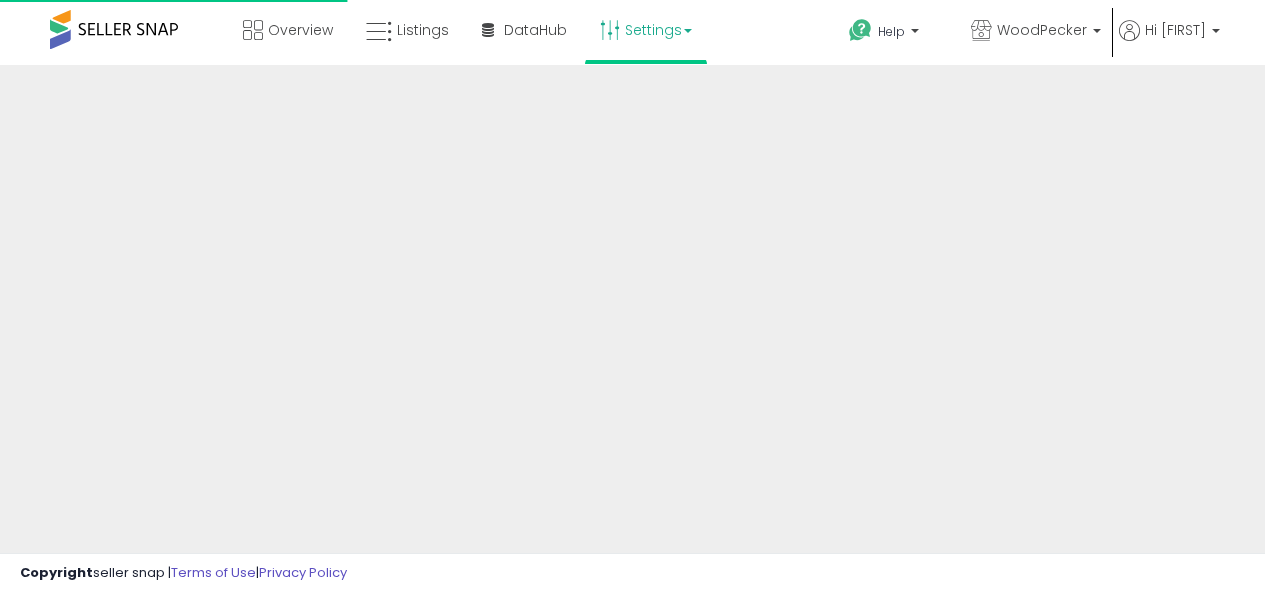 scroll, scrollTop: 0, scrollLeft: 0, axis: both 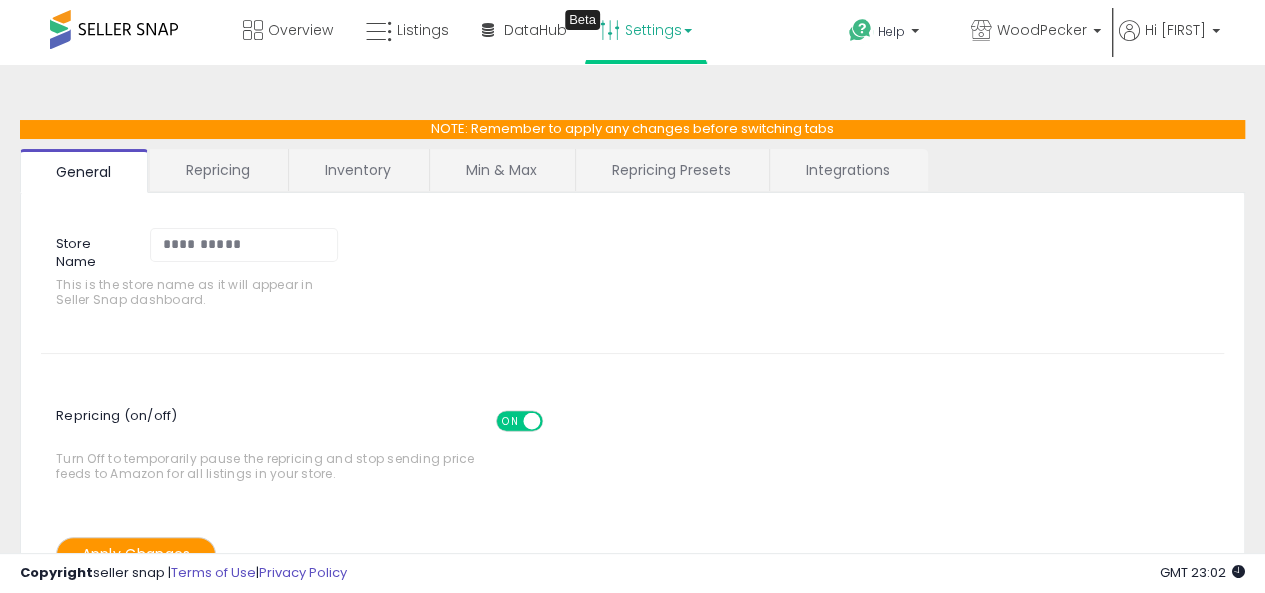 click on "Repricing Presets" at bounding box center [671, 170] 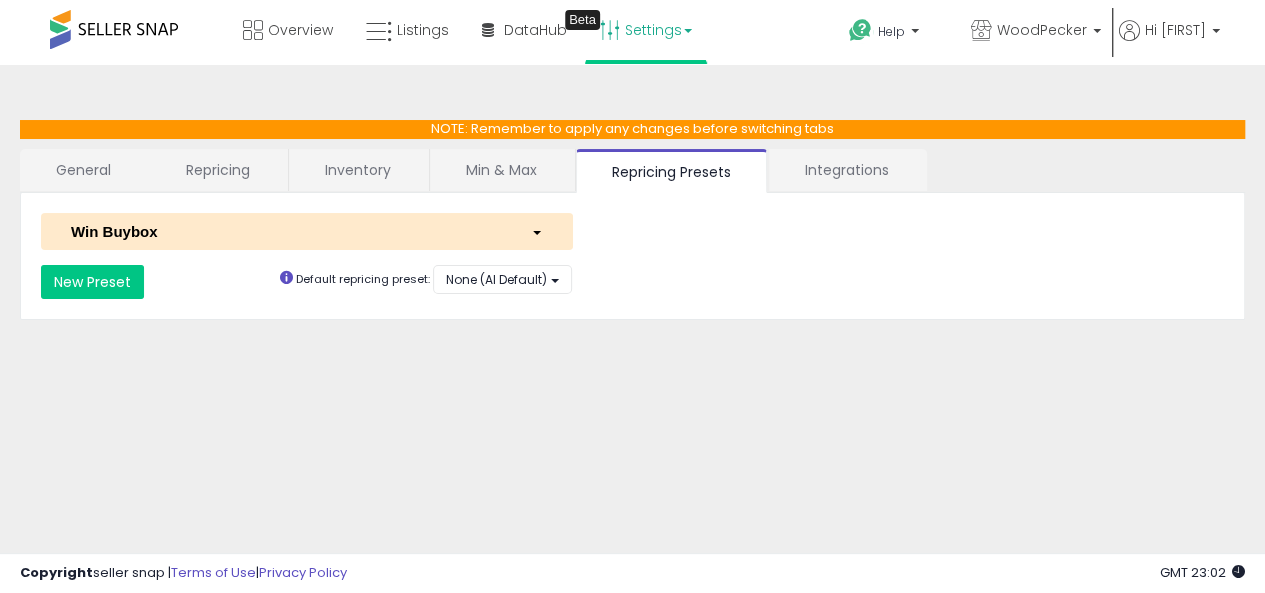 click on "Repricing" at bounding box center (218, 170) 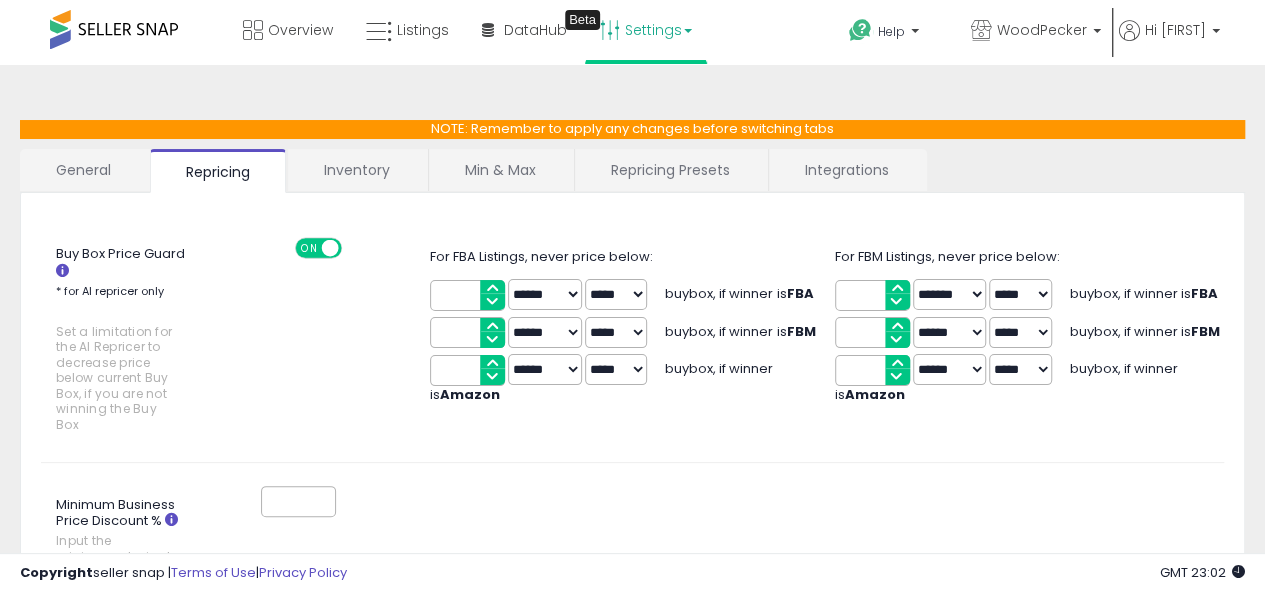 click on "Repricing Presets" at bounding box center [670, 170] 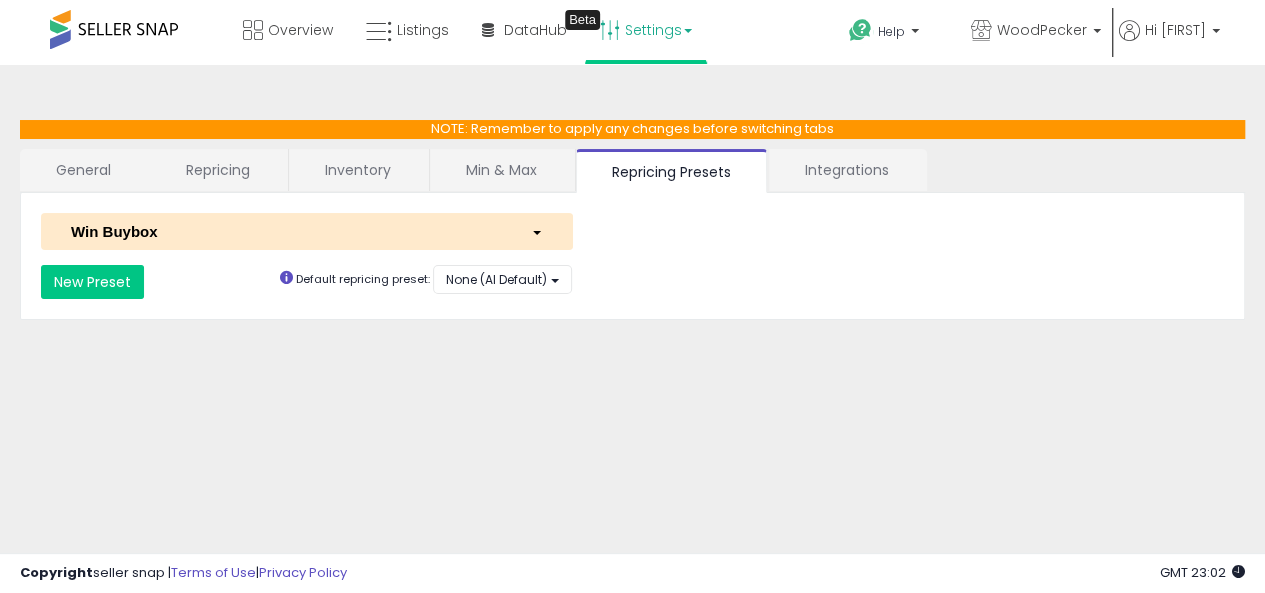 click on "Win Buybox" at bounding box center [286, 231] 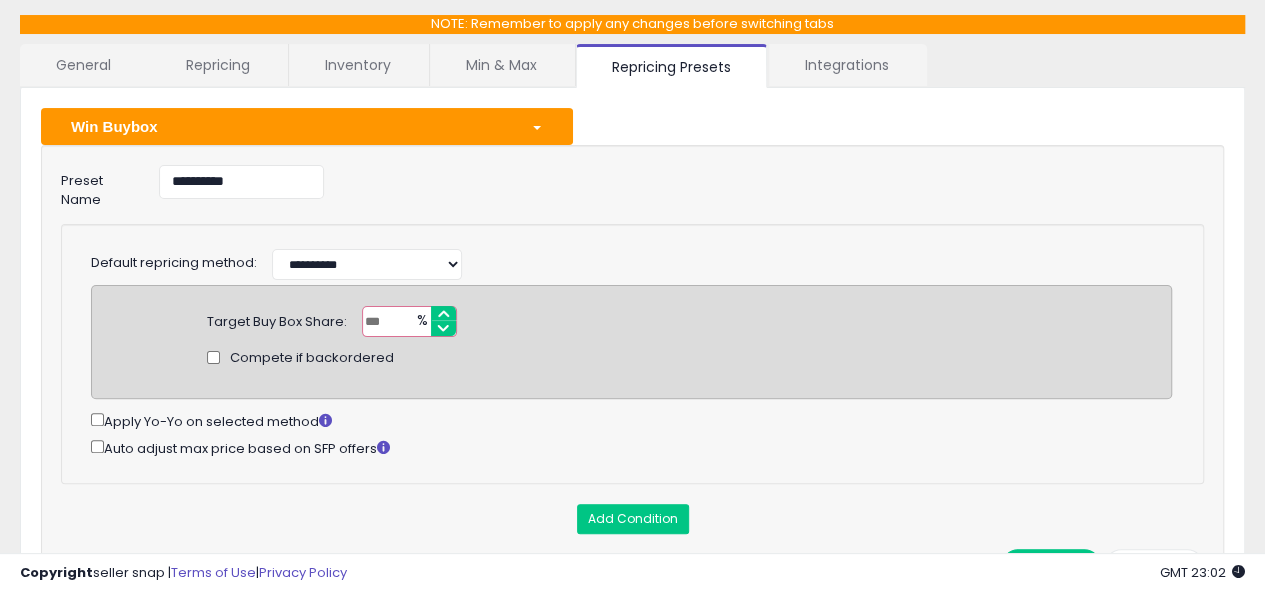 scroll, scrollTop: 200, scrollLeft: 0, axis: vertical 